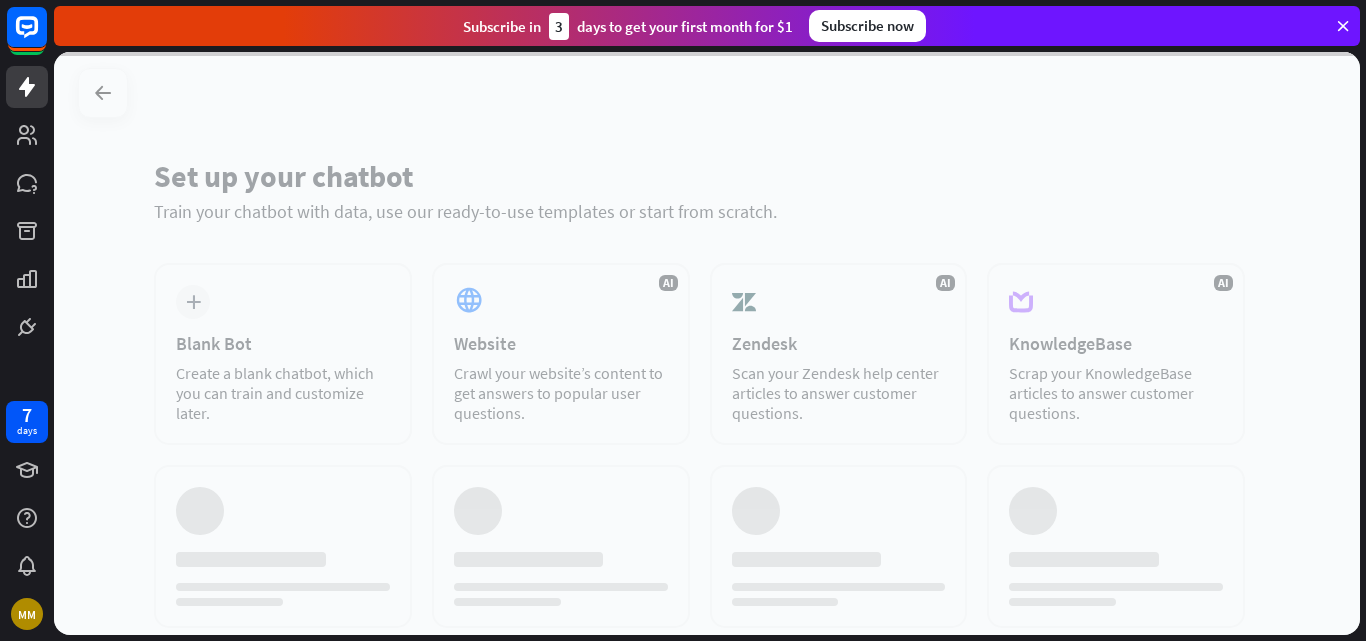 scroll, scrollTop: 0, scrollLeft: 0, axis: both 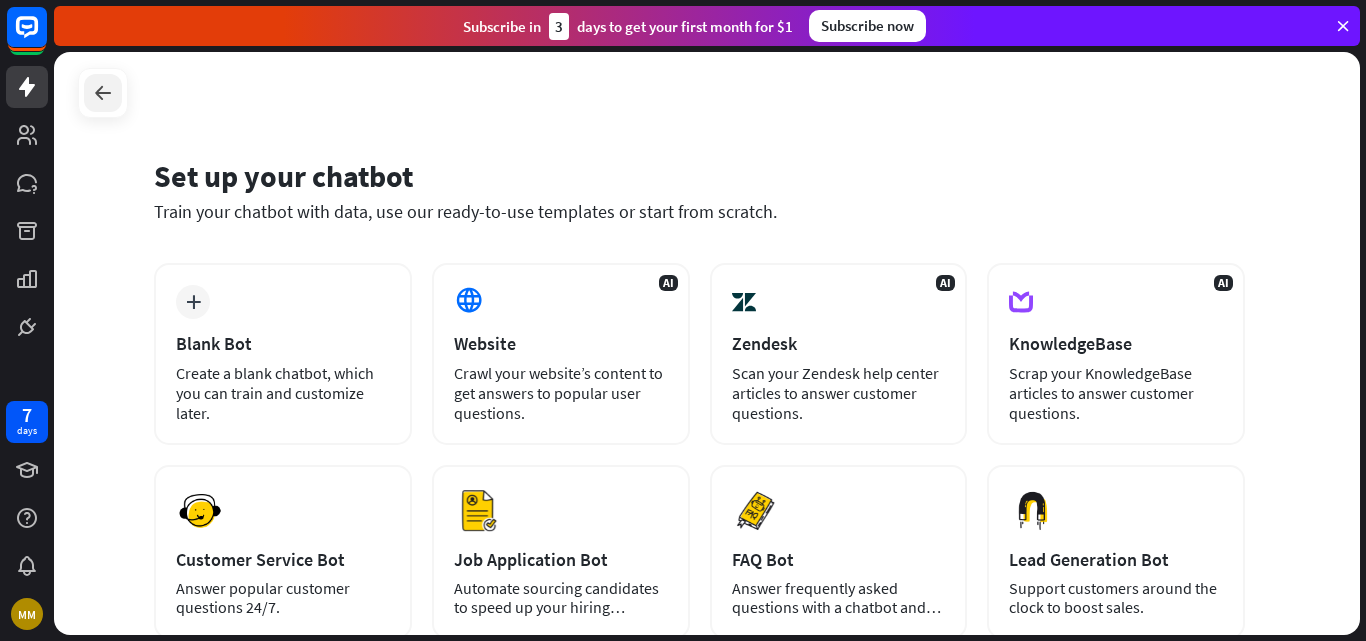 click at bounding box center [103, 93] 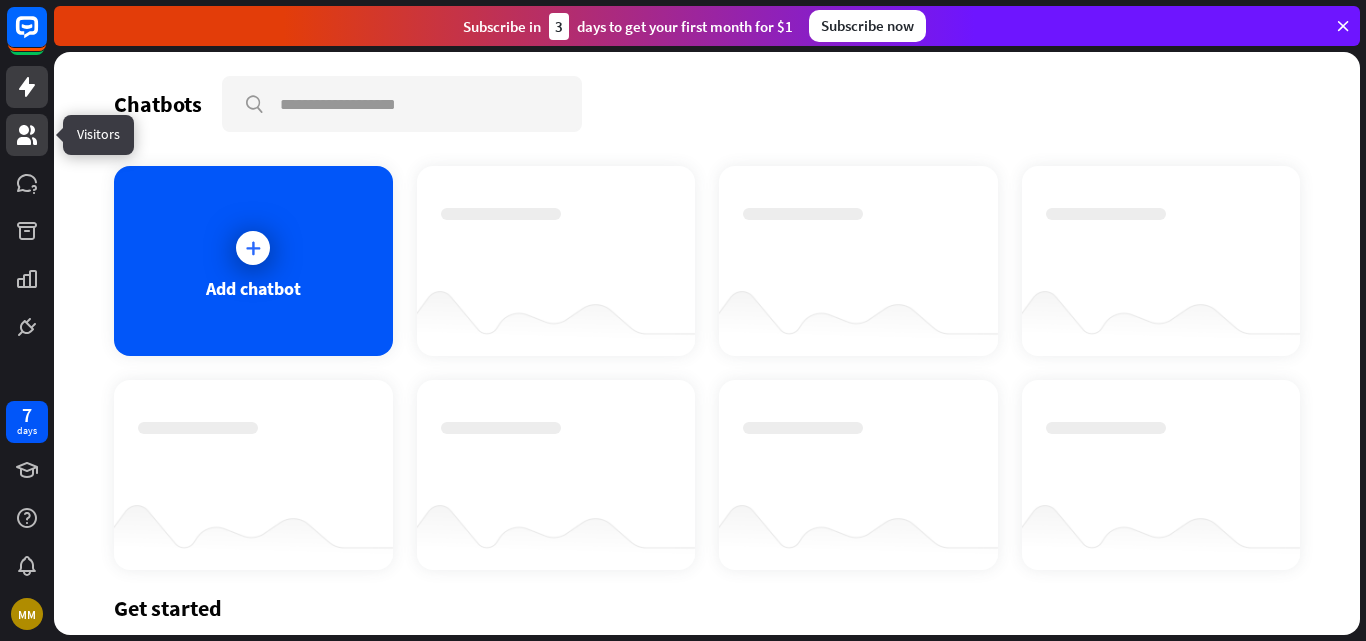 click 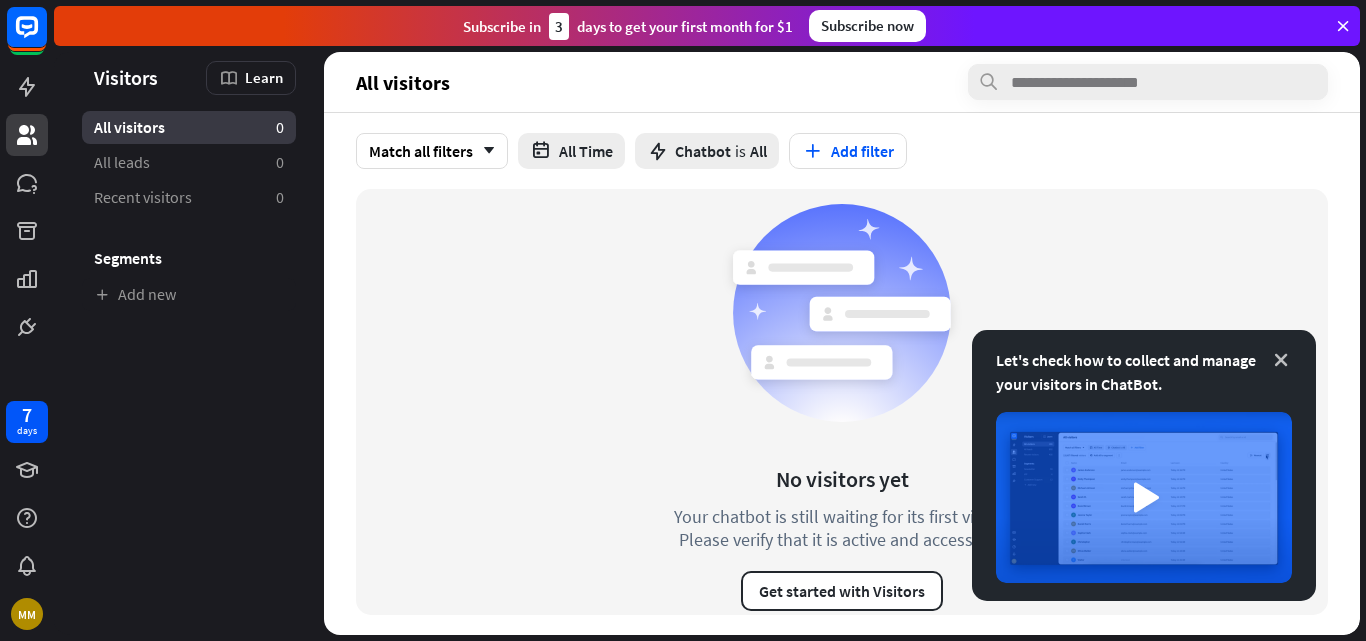 click at bounding box center (1281, 360) 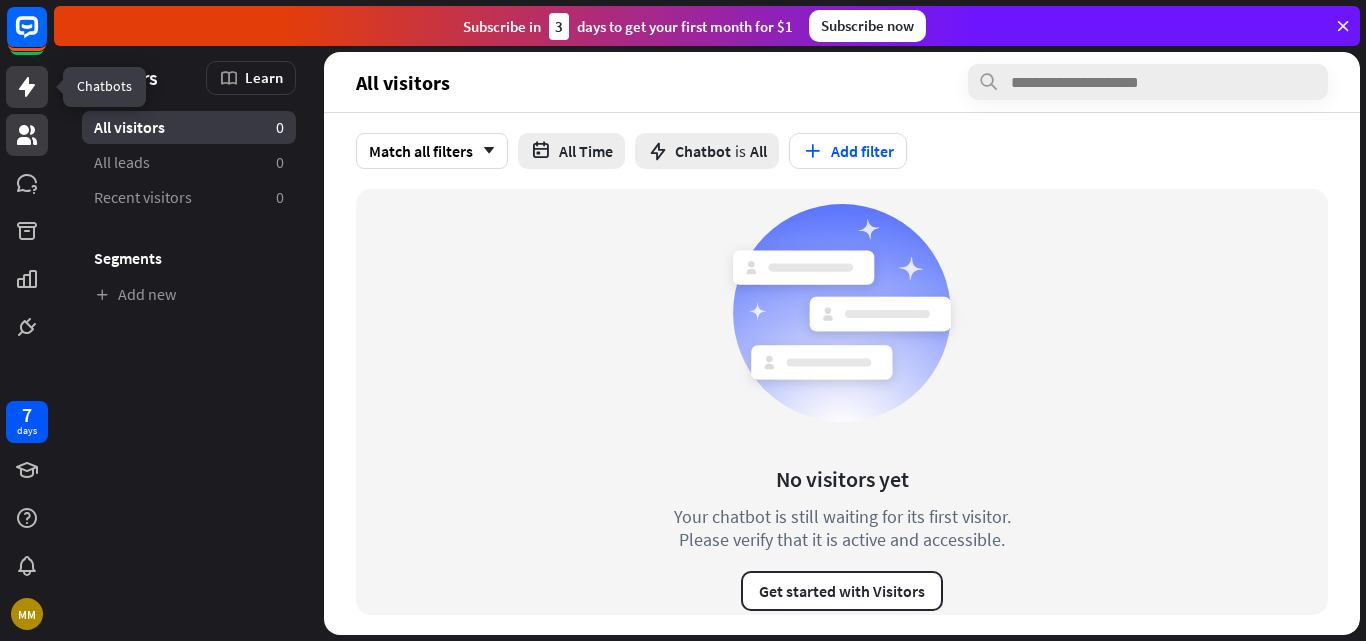click at bounding box center [27, 87] 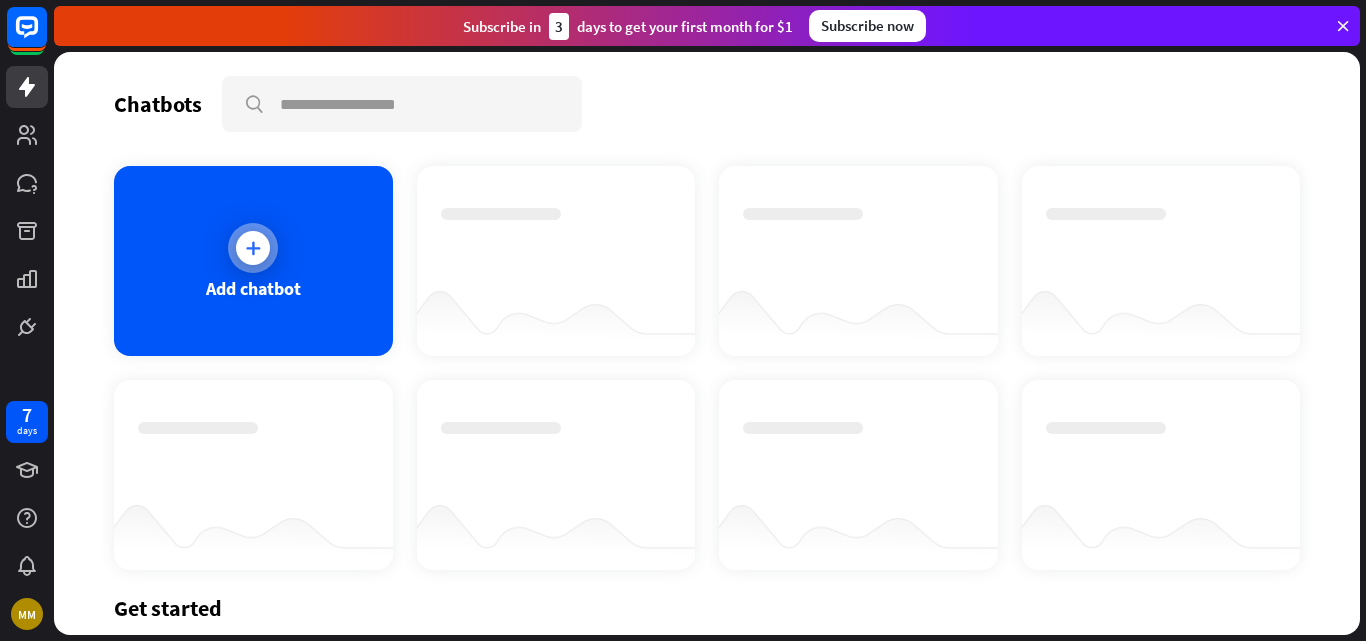 click on "Add chatbot" at bounding box center (253, 261) 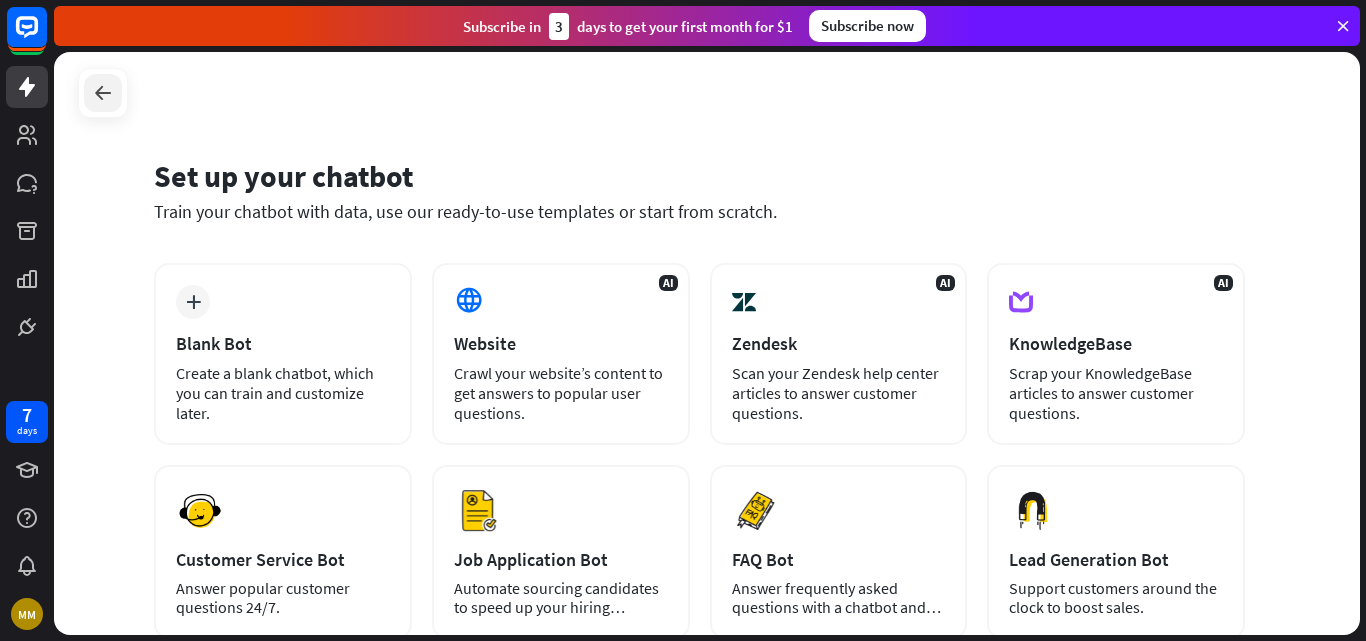 click at bounding box center [103, 93] 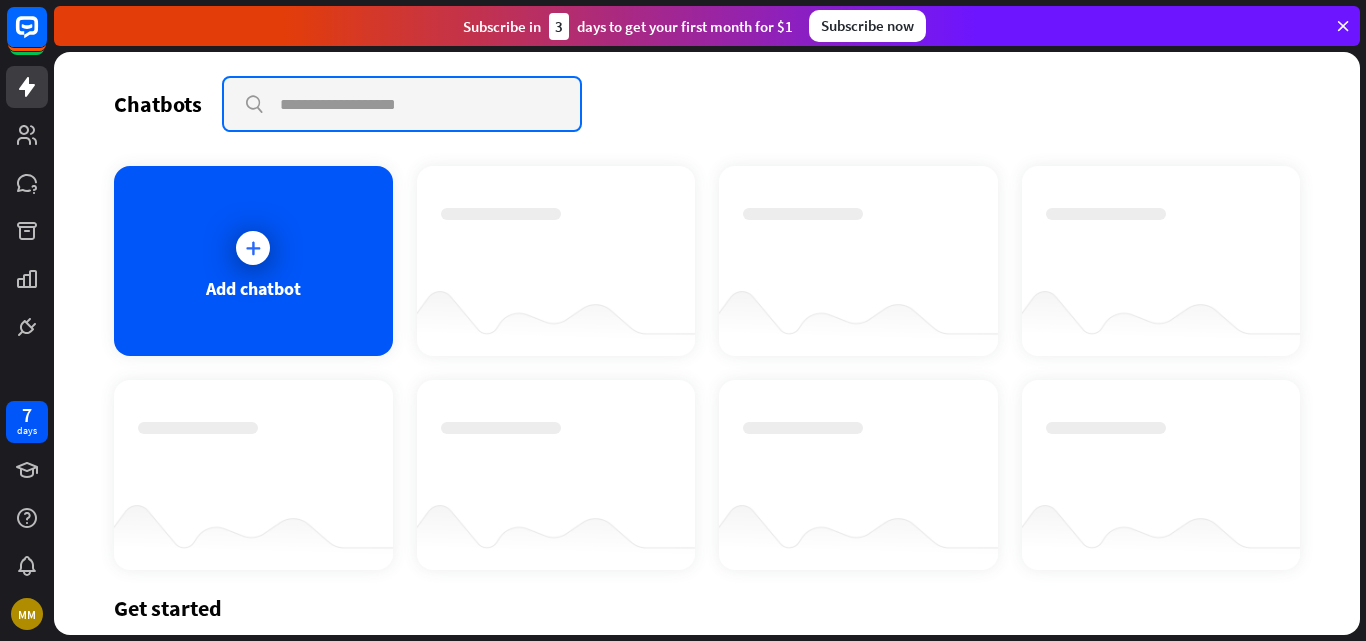 click at bounding box center [402, 104] 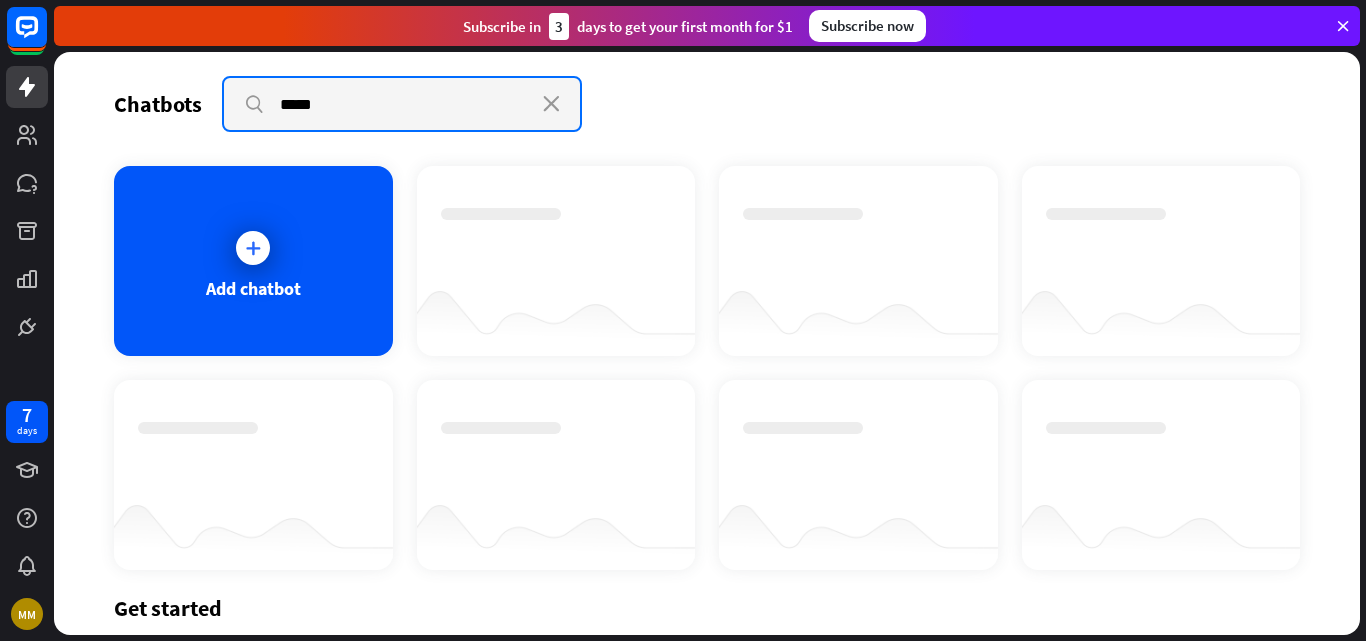 type on "*****" 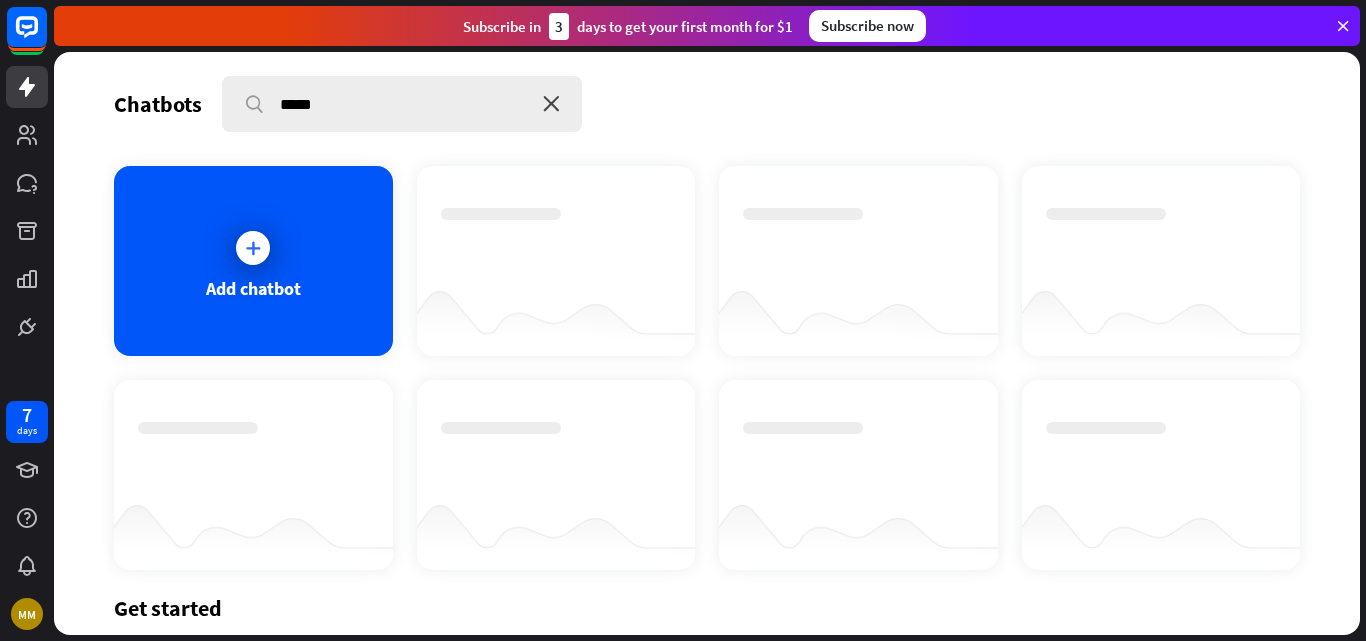 click on "close" at bounding box center [551, 104] 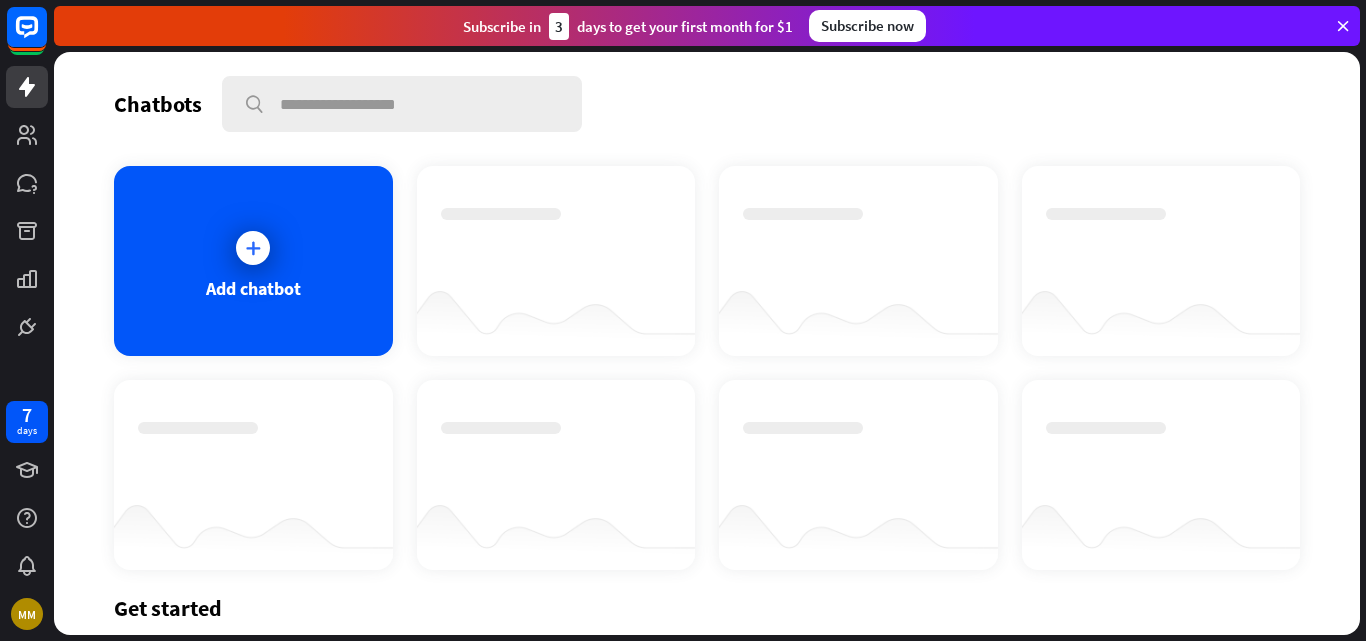 click at bounding box center [1343, 26] 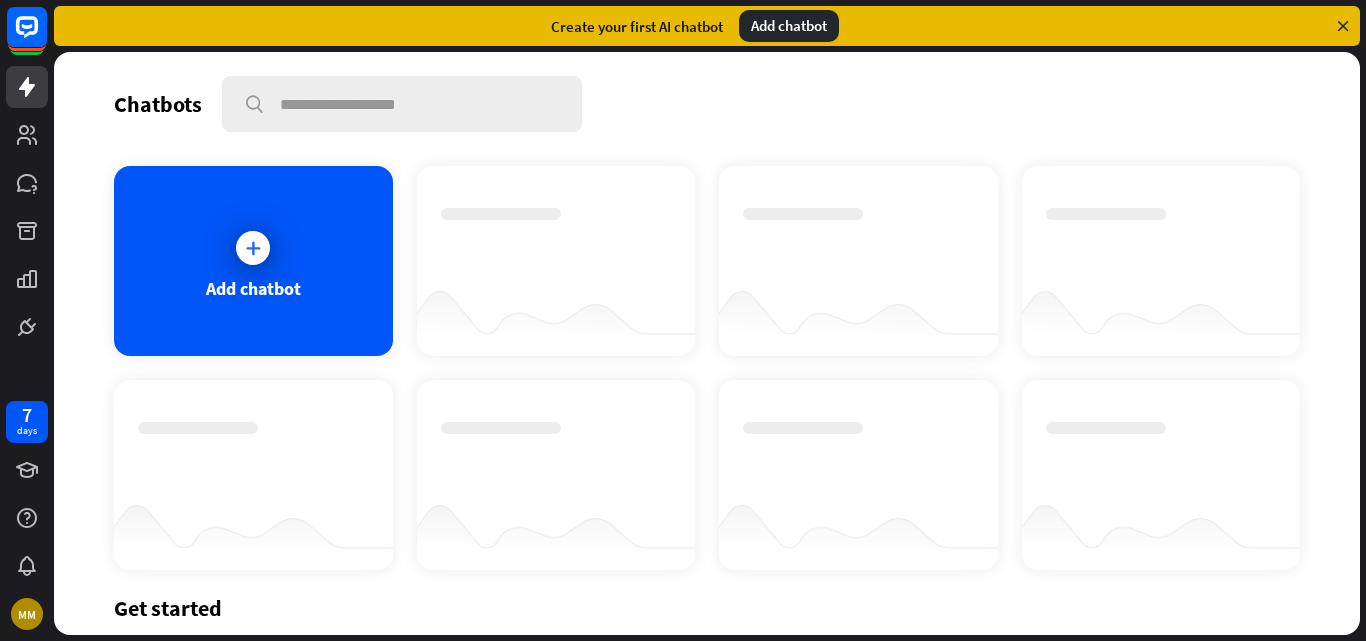 click at bounding box center (1343, 26) 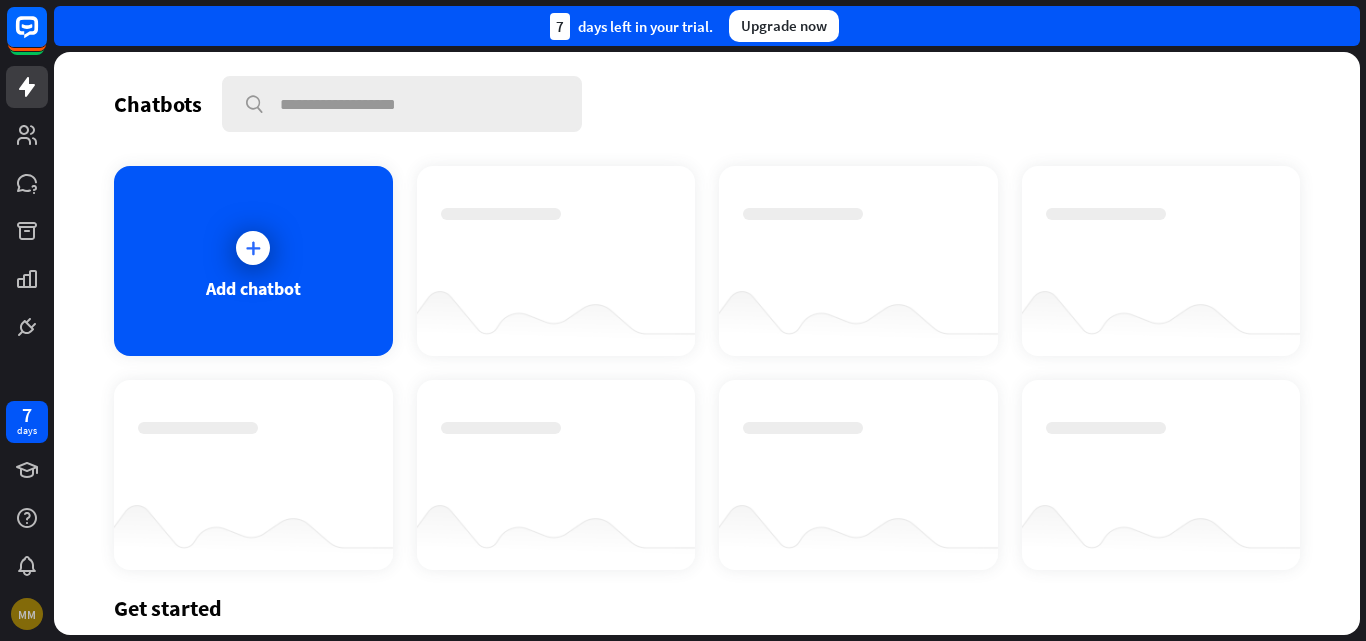 click on "MM" at bounding box center [27, 614] 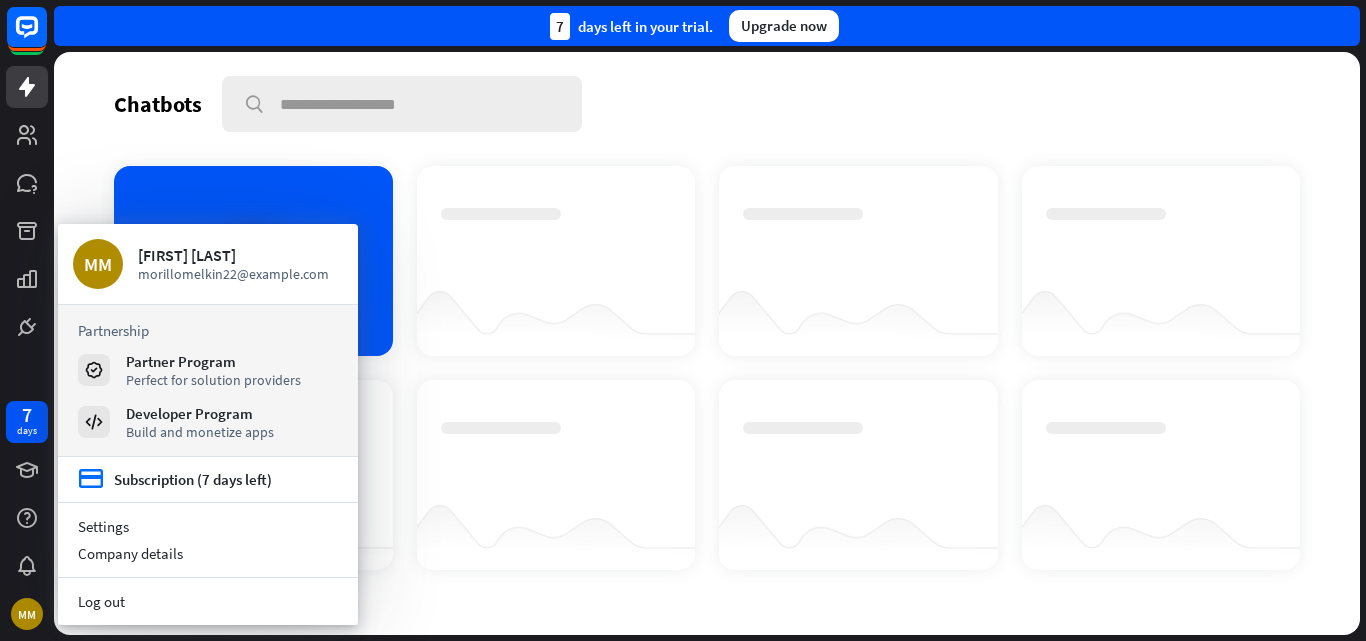 click on "Chatbots   search         Add chatbot                   Get started
How to start building your chatbots
Watch
Learn the basics of ChatBot within minutes
Start lesson
Help Center
Visit our Help Center to learn more about ChatBot
setup.
Explore" at bounding box center [707, 343] 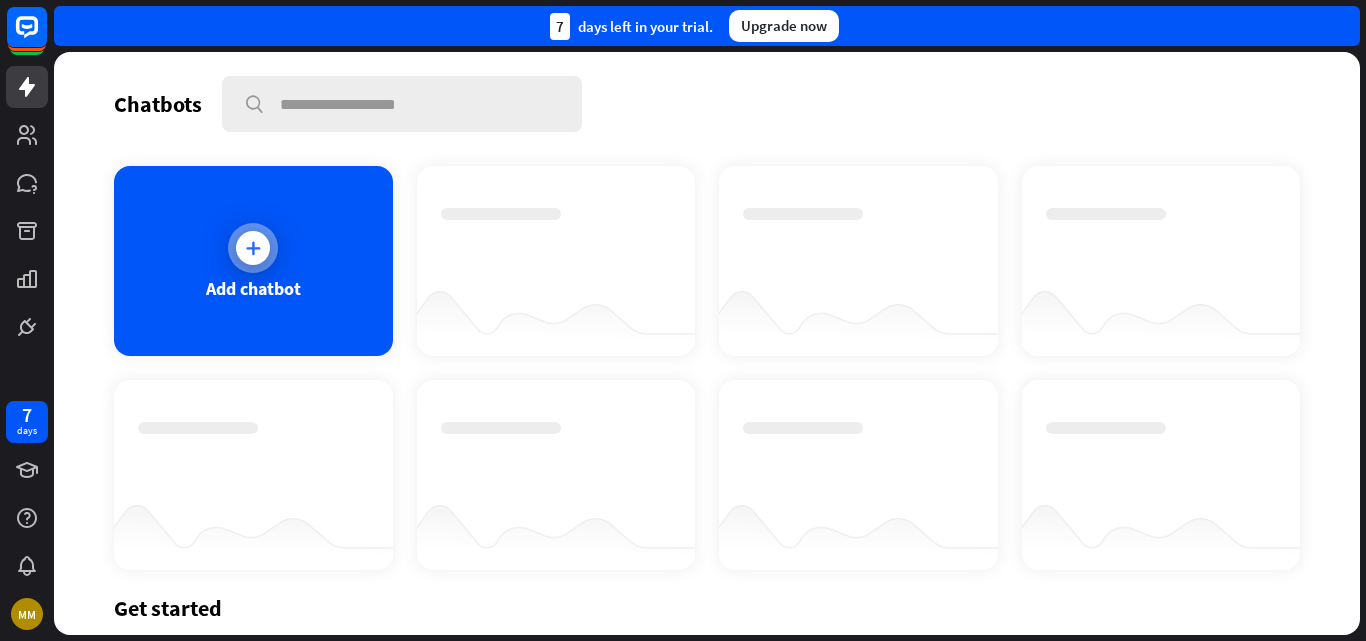 click on "Add chatbot" at bounding box center [253, 288] 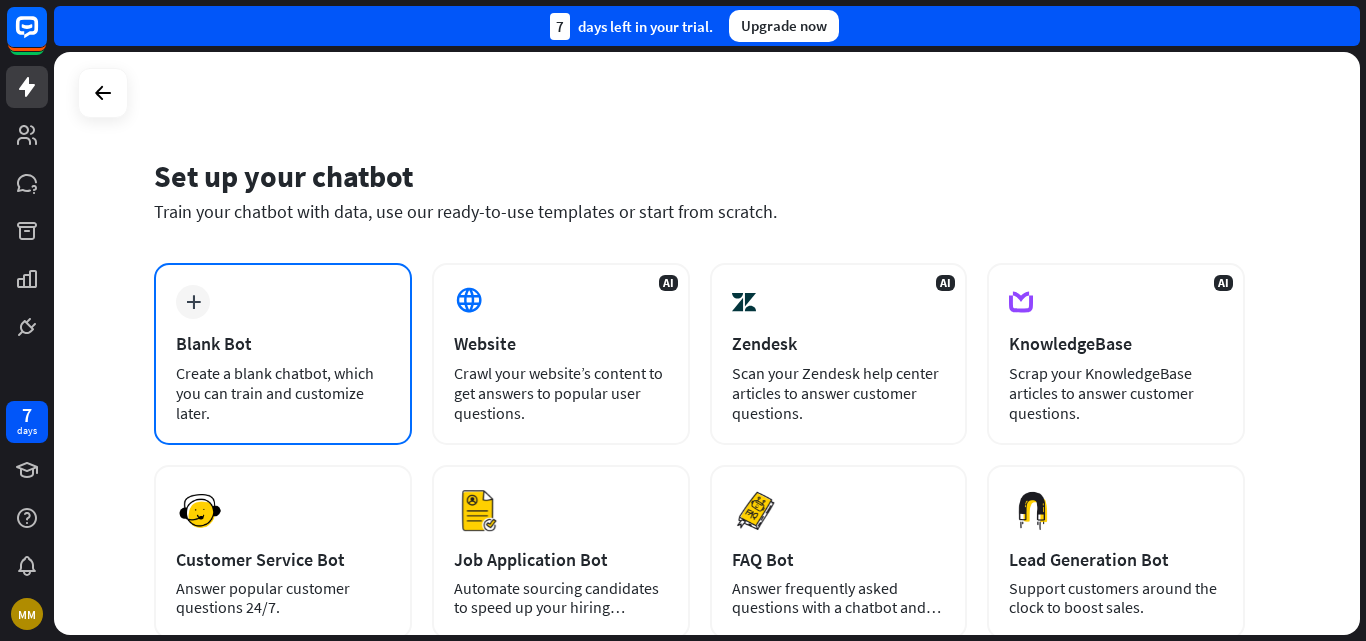 click on "plus   Blank Bot
Create a blank chatbot, which you can train and
customize later." at bounding box center (283, 354) 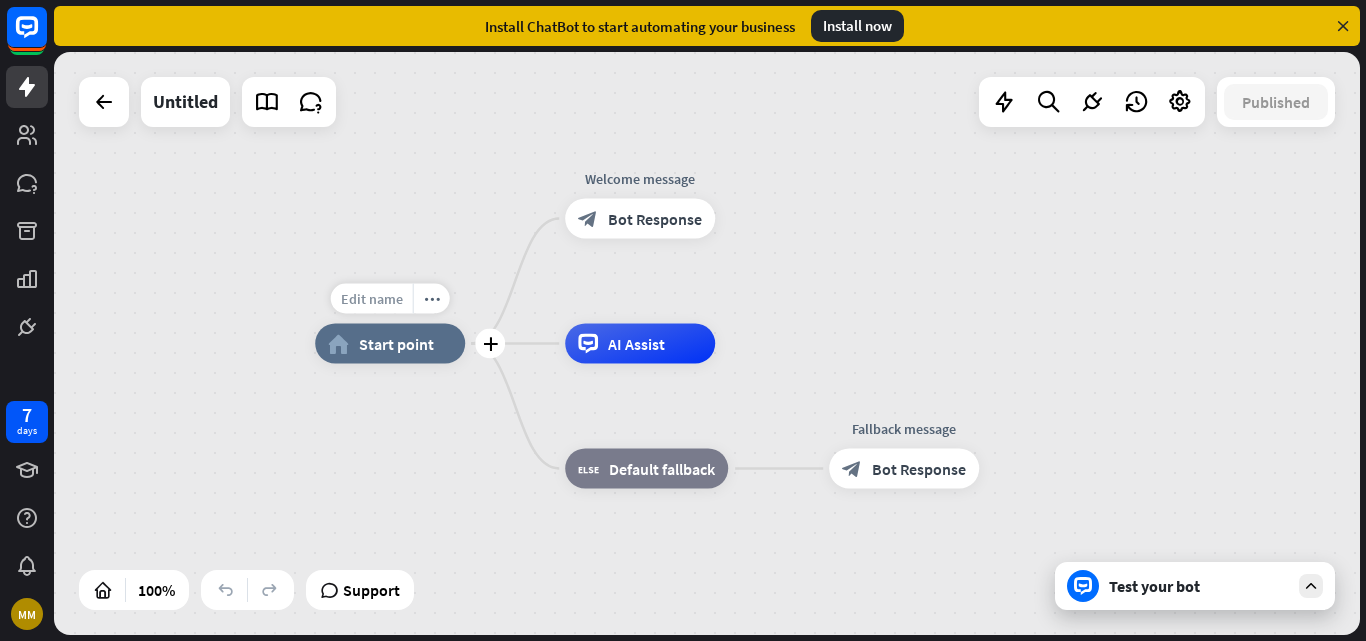 drag, startPoint x: 840, startPoint y: 475, endPoint x: 348, endPoint y: 312, distance: 518.29816 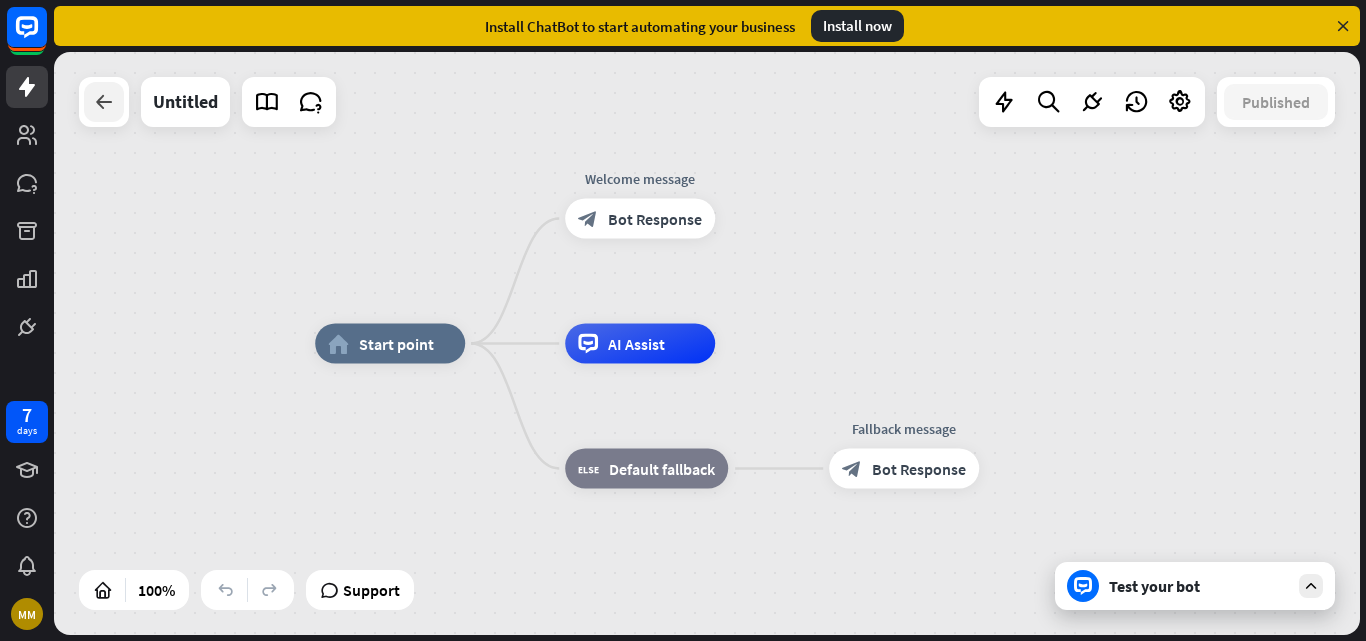 click at bounding box center [104, 102] 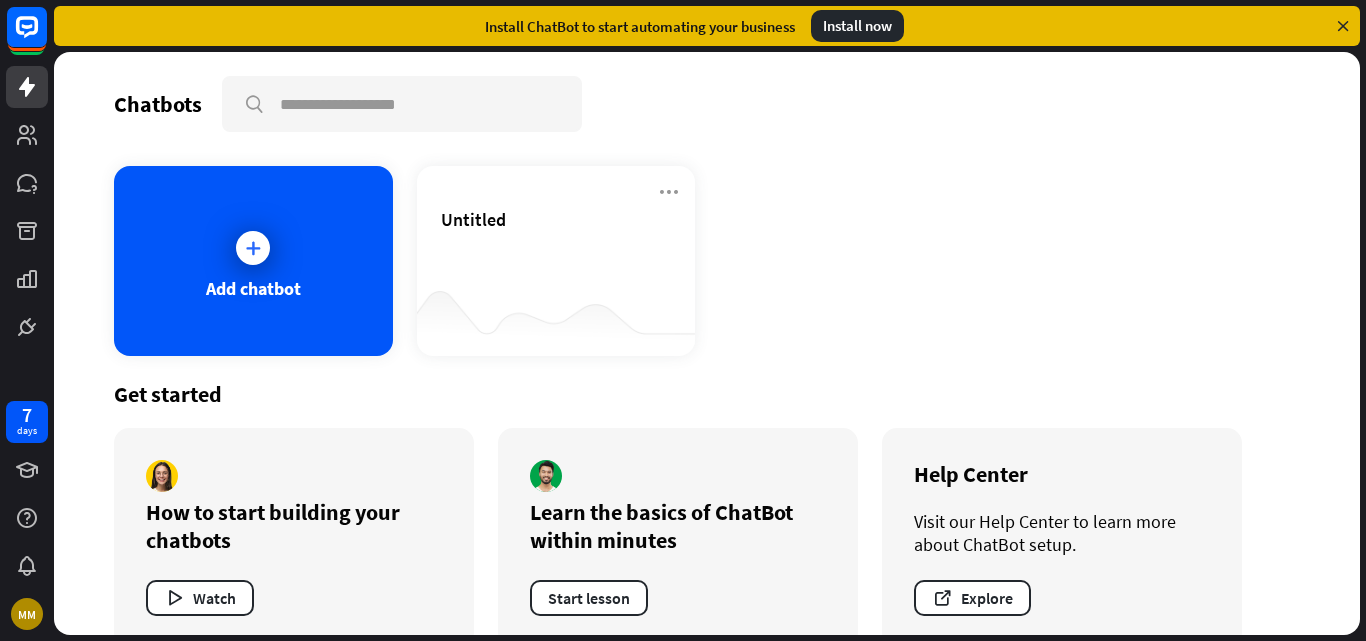 click on "Get started
How to start building your chatbots
Watch
Learn the basics of ChatBot within minutes
Start lesson
Help Center
Visit our Help Center to learn more about ChatBot
setup.
Explore" at bounding box center [707, 514] 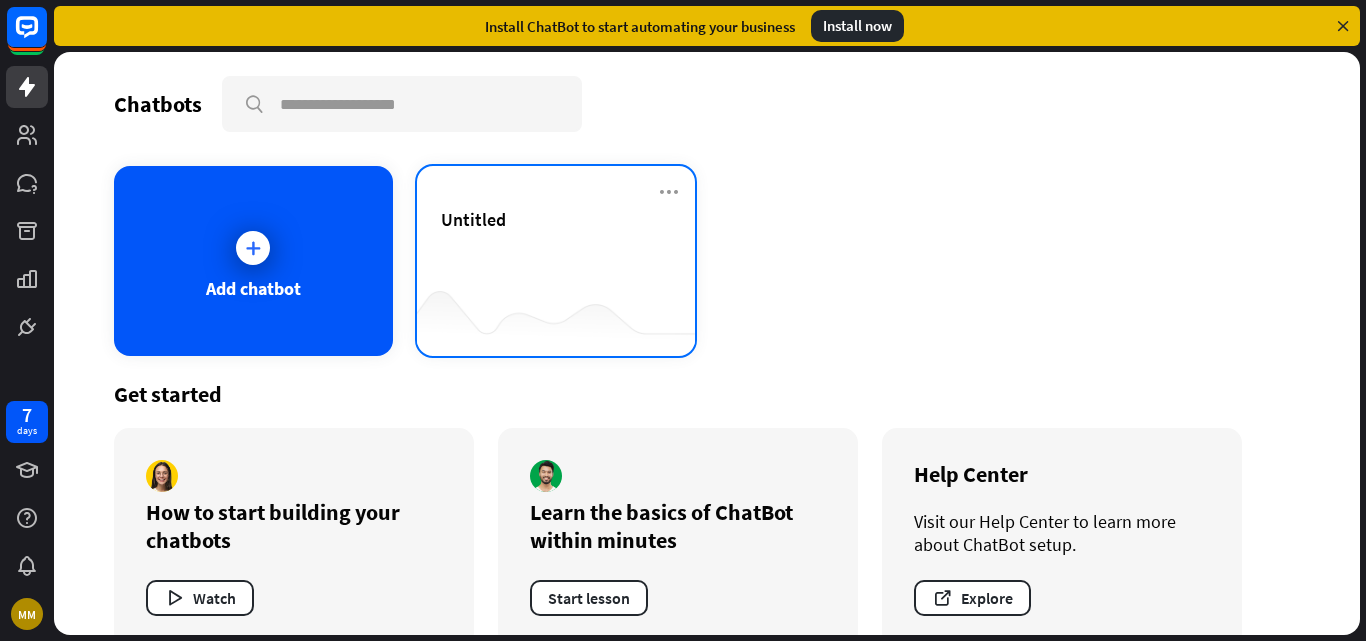 click on "Untitled" at bounding box center [556, 243] 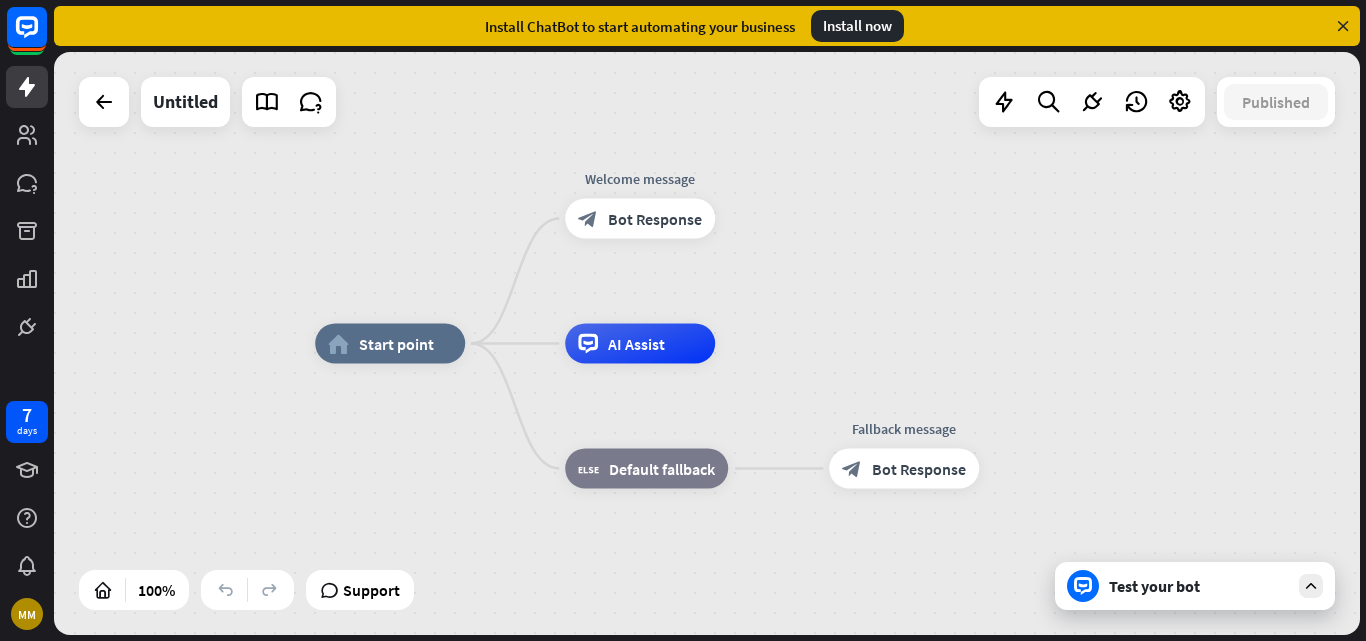click on "Install ChatBot to start automating your business
Install now" at bounding box center (707, 26) 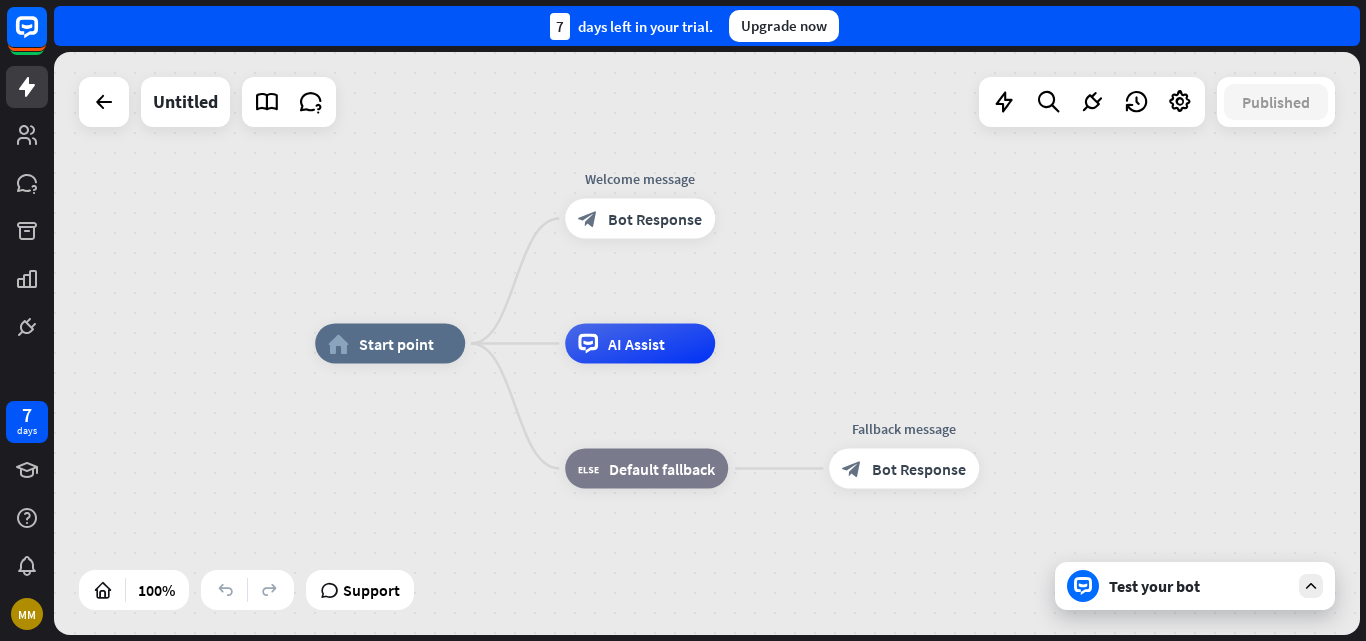 click at bounding box center (104, 102) 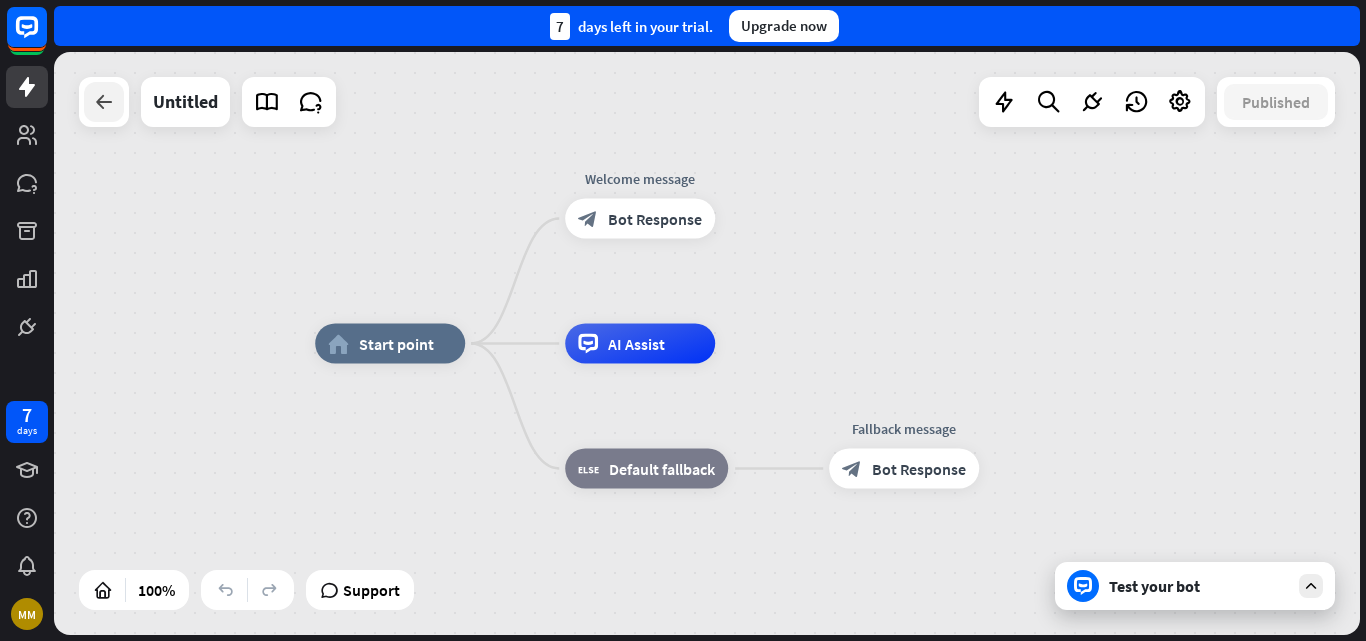 click at bounding box center (104, 102) 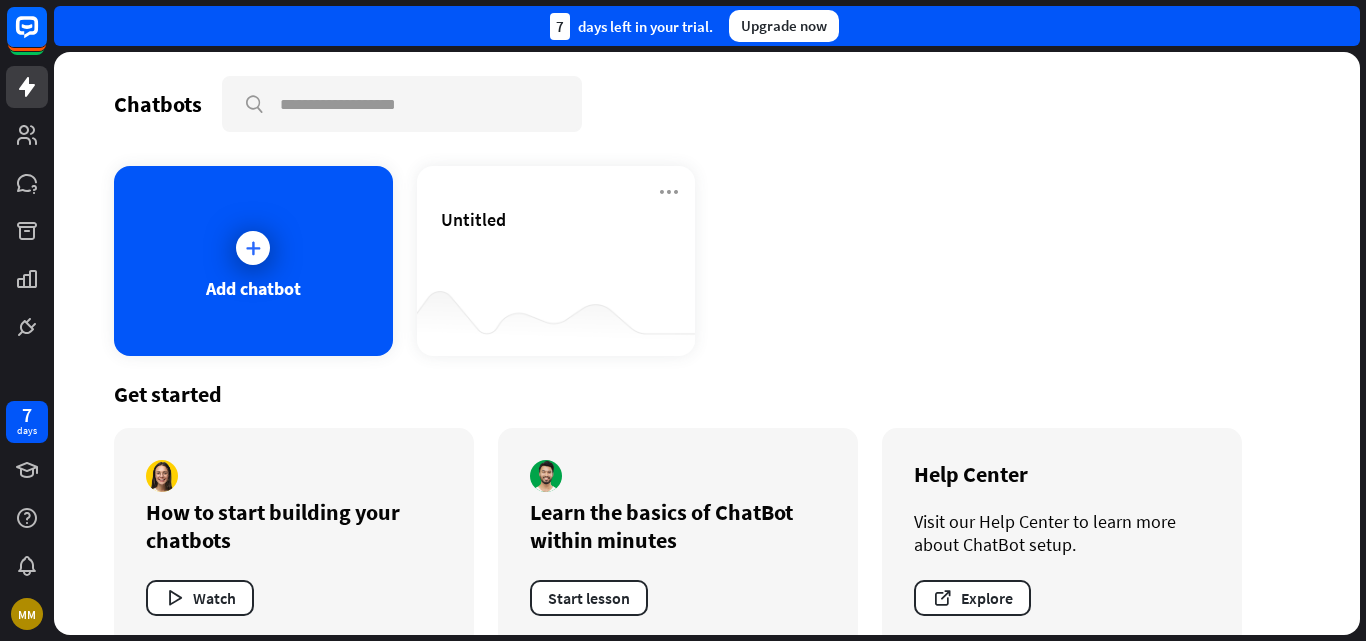 drag, startPoint x: 1365, startPoint y: 236, endPoint x: 1365, endPoint y: 342, distance: 106 